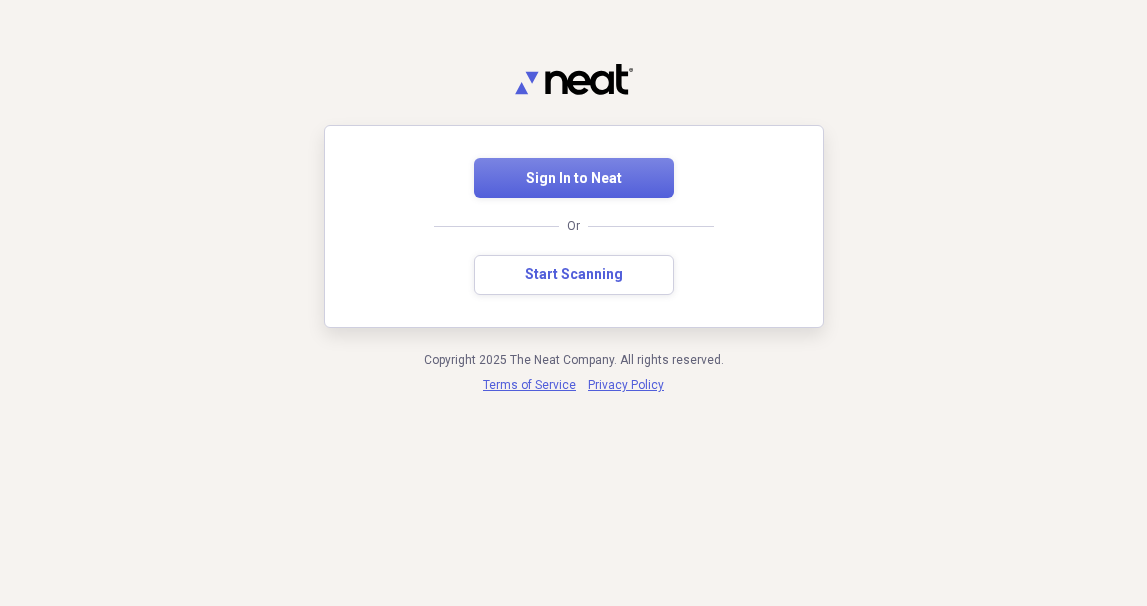 scroll, scrollTop: 0, scrollLeft: 0, axis: both 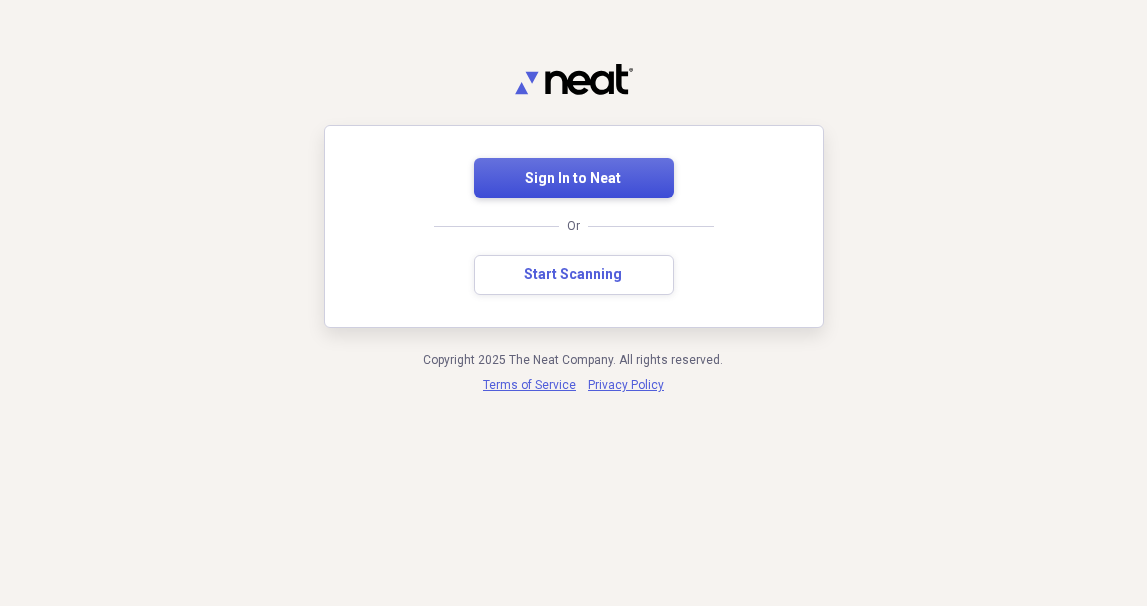 click on "Sign In to Neat" at bounding box center [574, 179] 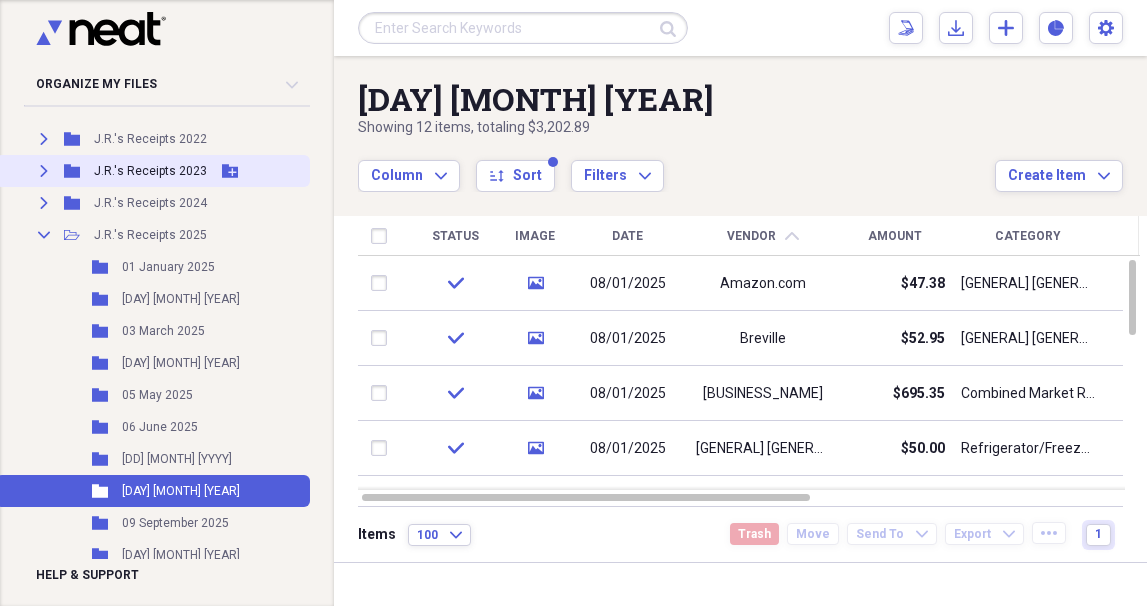 scroll, scrollTop: 599, scrollLeft: 0, axis: vertical 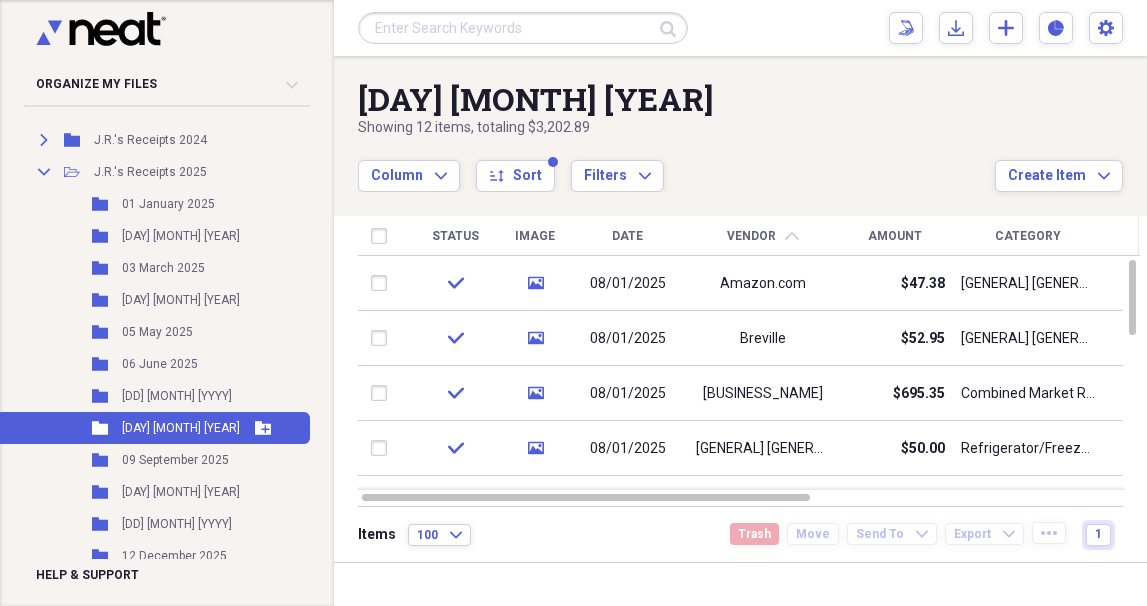 click on "[DAY] [MONTH] [YEAR]" at bounding box center [181, 428] 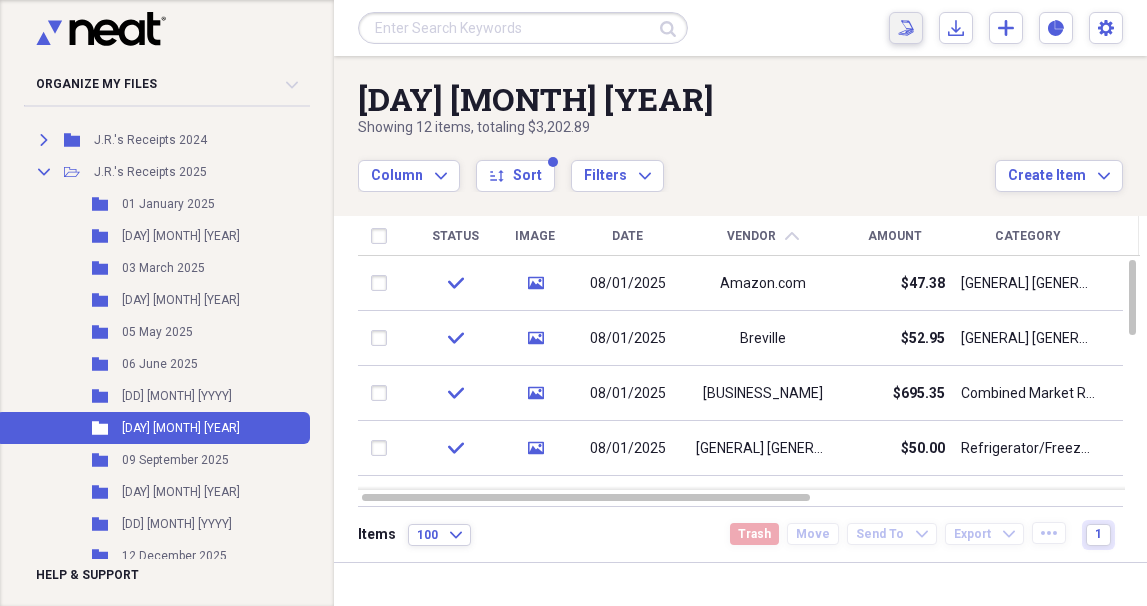 click on "Scan" 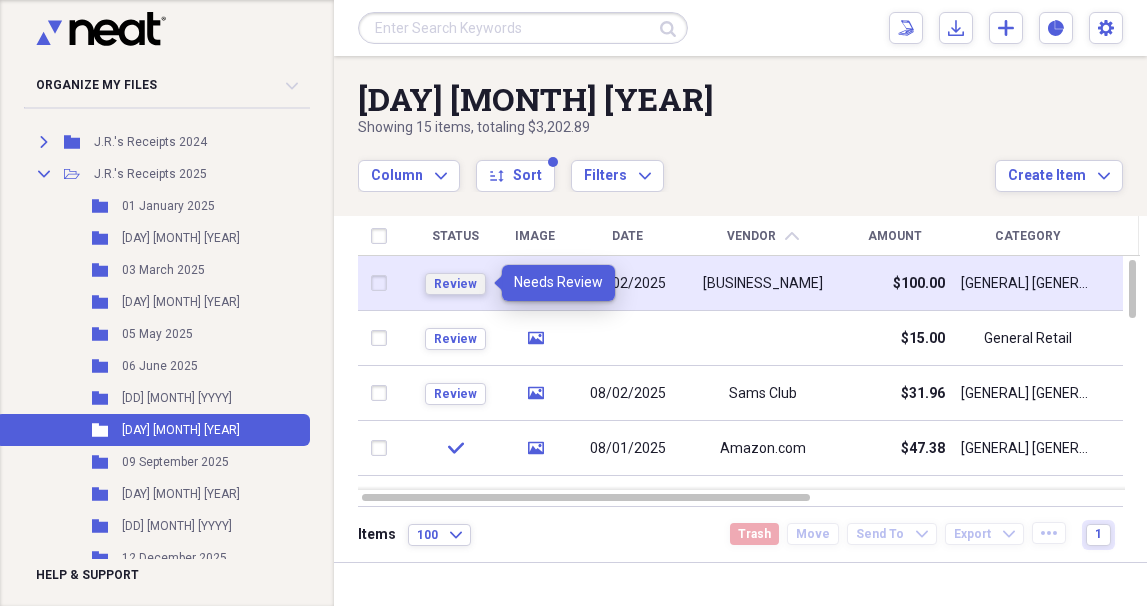 click on "Review" at bounding box center [455, 284] 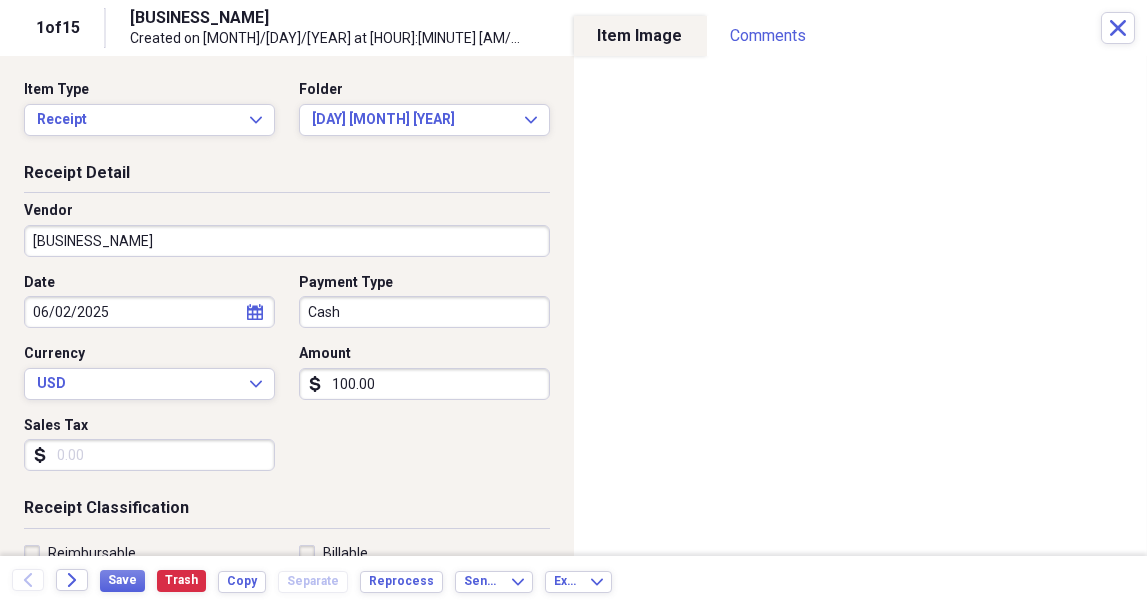 click on "calendar" 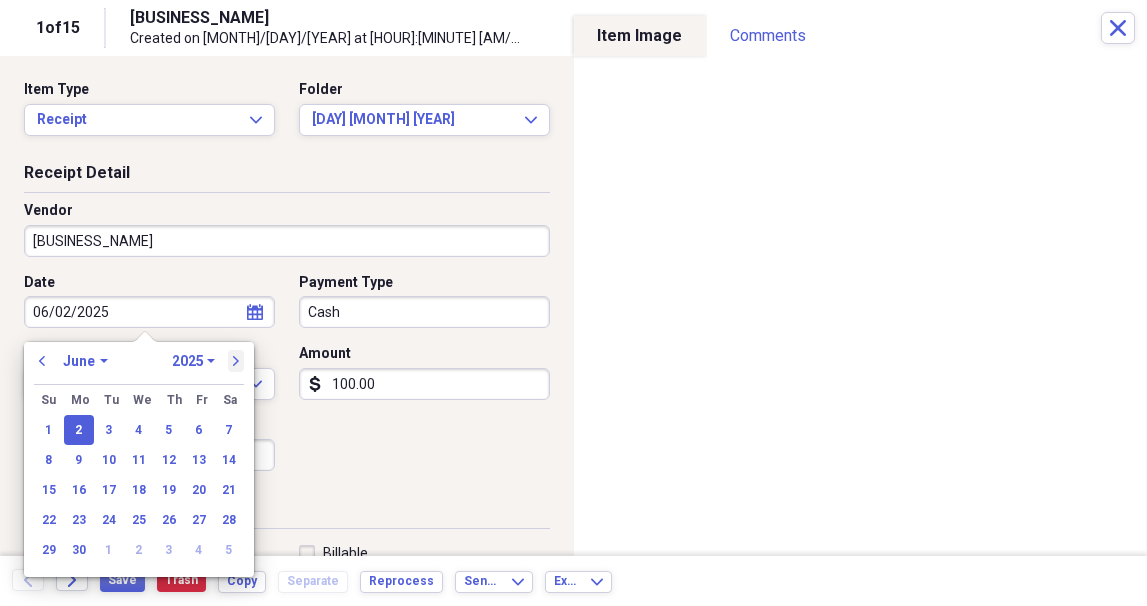 click on "next" at bounding box center [236, 361] 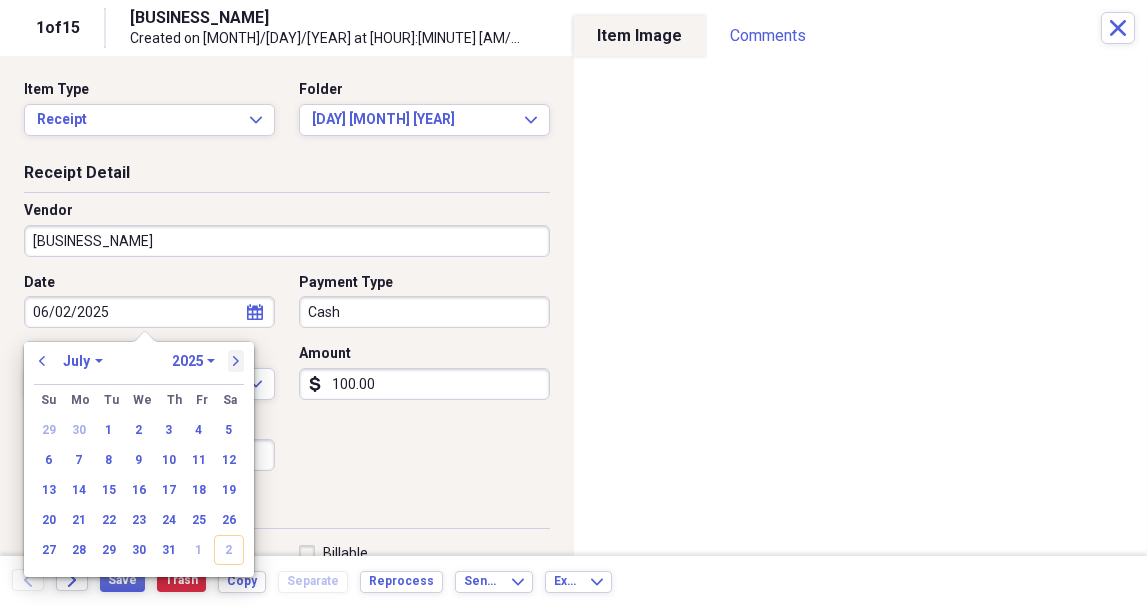 click on "next" at bounding box center (236, 361) 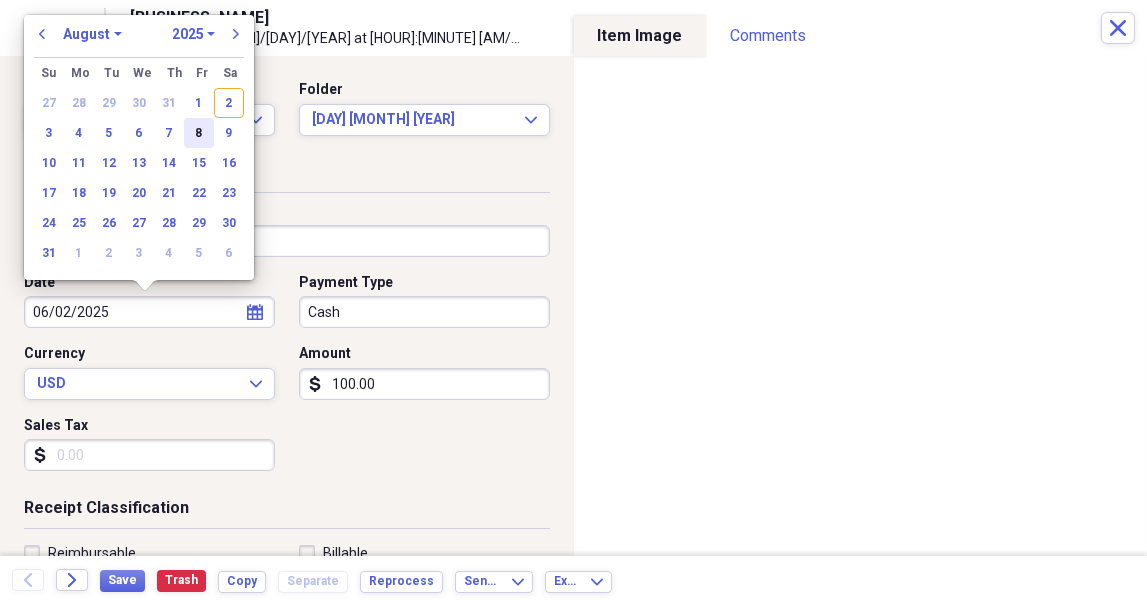 click on "8" at bounding box center [199, 133] 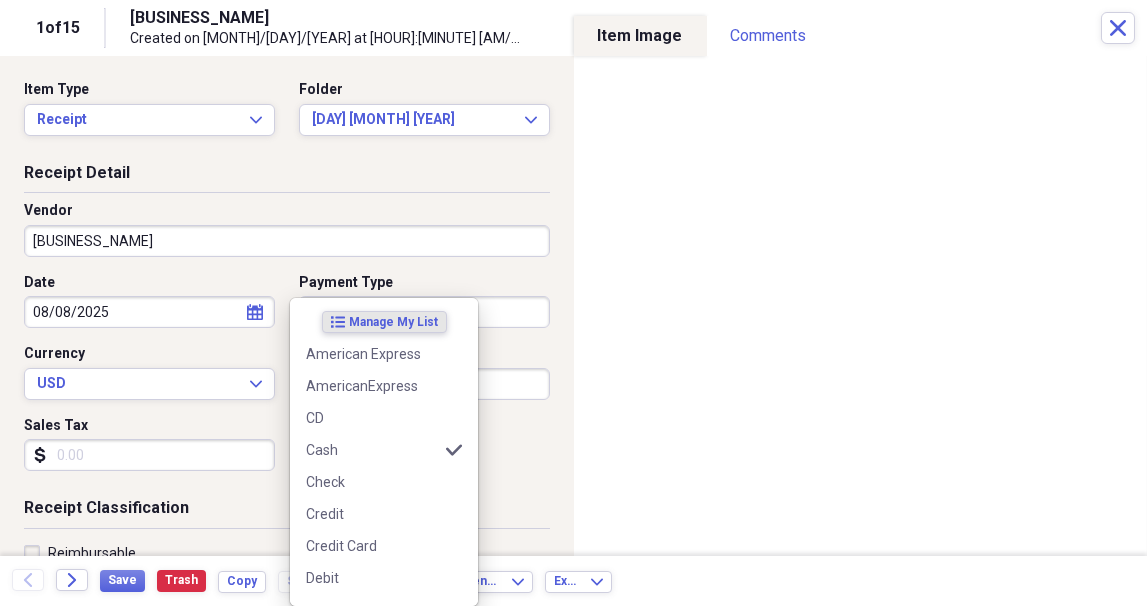 click on "Organize My Files 1 Collapse Unfiled Needs Review 1 Unfiled All Files Unfiled Unfiled Unfiled Saved Reports Collapse My Cabinet My Cabinet Add Folder Folder Contacts / Business Cards Add Folder Folder DESKTOP-IG6LJVH Add Folder Expand Folder Home Receipts Add Folder Expand Folder J.R.'s Documents Add Folder Expand Folder J.R.'s Receipts 2014 Add Folder Expand Folder J.R.'s Receipts 2015 Add Folder Expand Folder J.R.'s Receipts 2016 Add Folder Expand Folder J.R.'s Receipts 2017 Add Folder Expand Folder J.R.'s Receipts 2018 Add Folder Expand Folder J.R.'s Receipts 2019 Add Folder Expand Folder J.R.'s Receipts 2020 Add Folder Expand Folder J.R.'s Receipts 2021 Add Folder Expand Folder J.R.'s Receipts 2022 Add Folder Expand Folder J.R.'s Receipts 2023 Add Folder Expand Folder J.R.'s Receipts 2024 Add Folder Collapse Open Folder J.R.'s Receipts 2025 Add Folder Folder 01 January 2025 Add Folder Folder 02 February 2025 Add Folder Folder 03 March 2025 Add Folder Folder 04 April 2025 Add Folder Folder 05 May 2025 Scan" at bounding box center [573, 303] 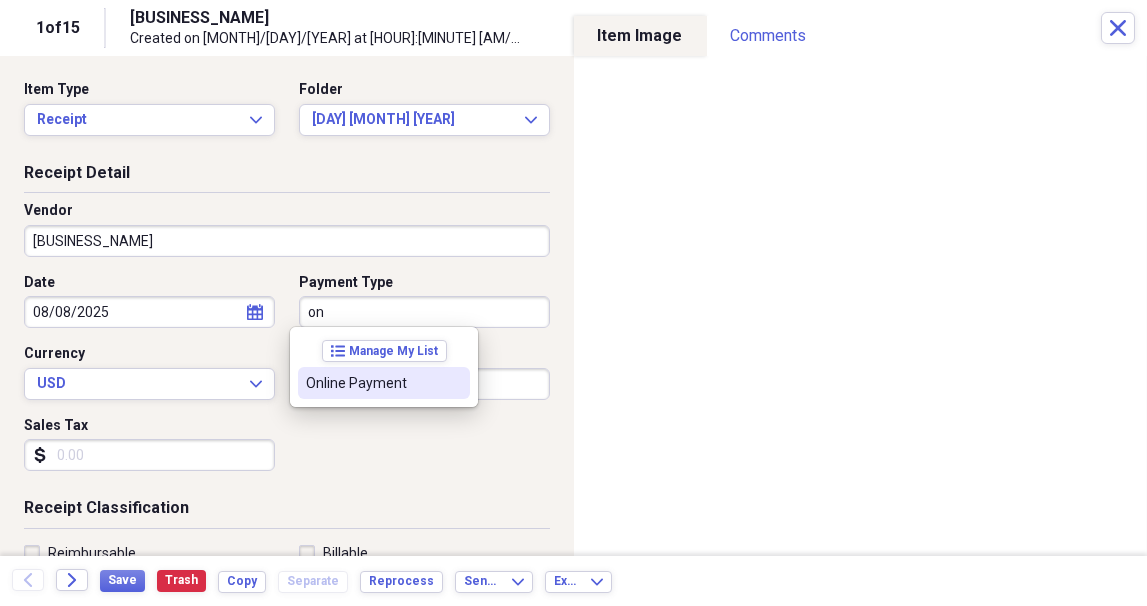 click on "Online Payment" at bounding box center [372, 383] 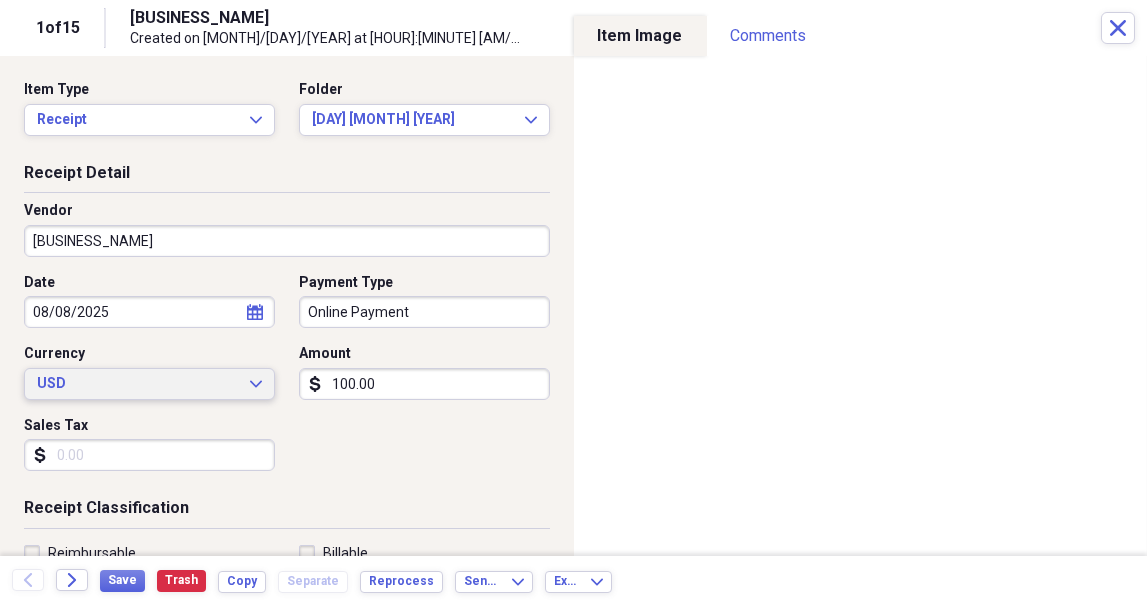 type 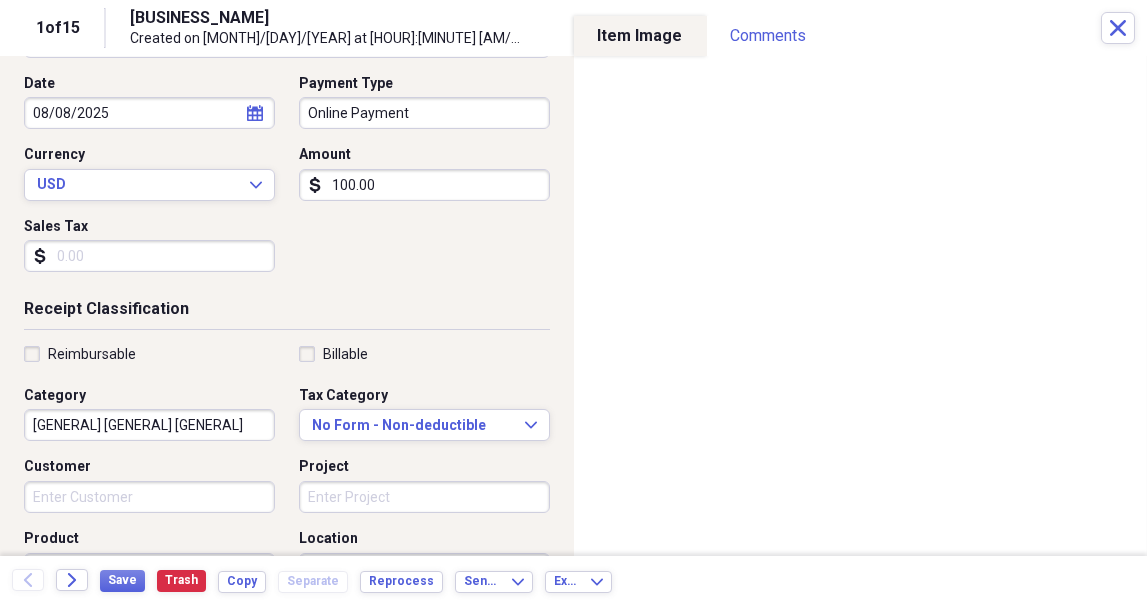 scroll, scrollTop: 300, scrollLeft: 0, axis: vertical 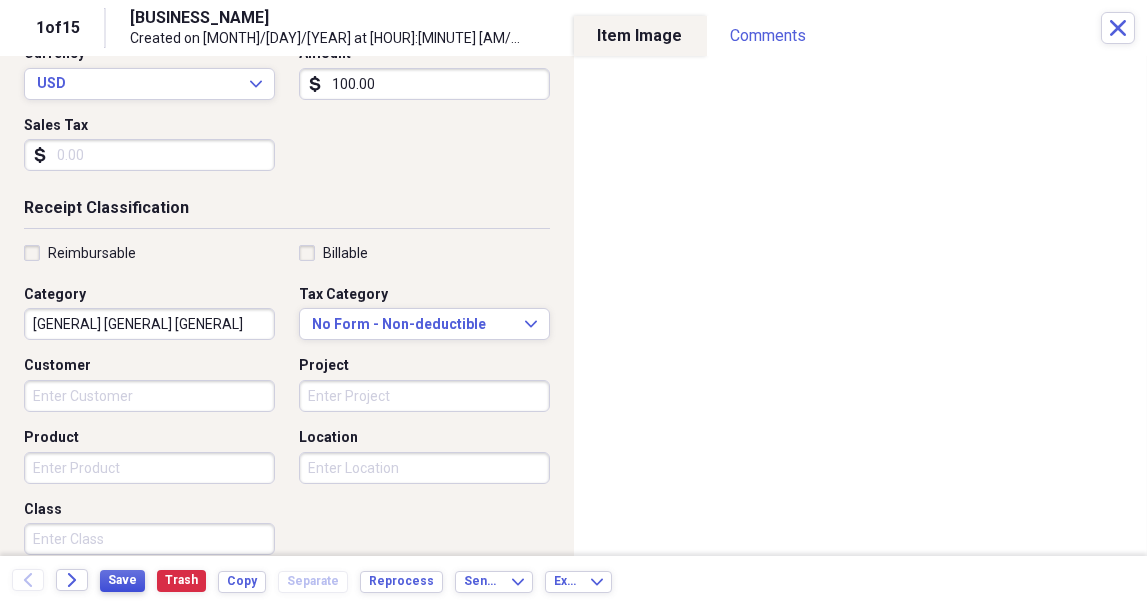 click on "Save" at bounding box center [122, 580] 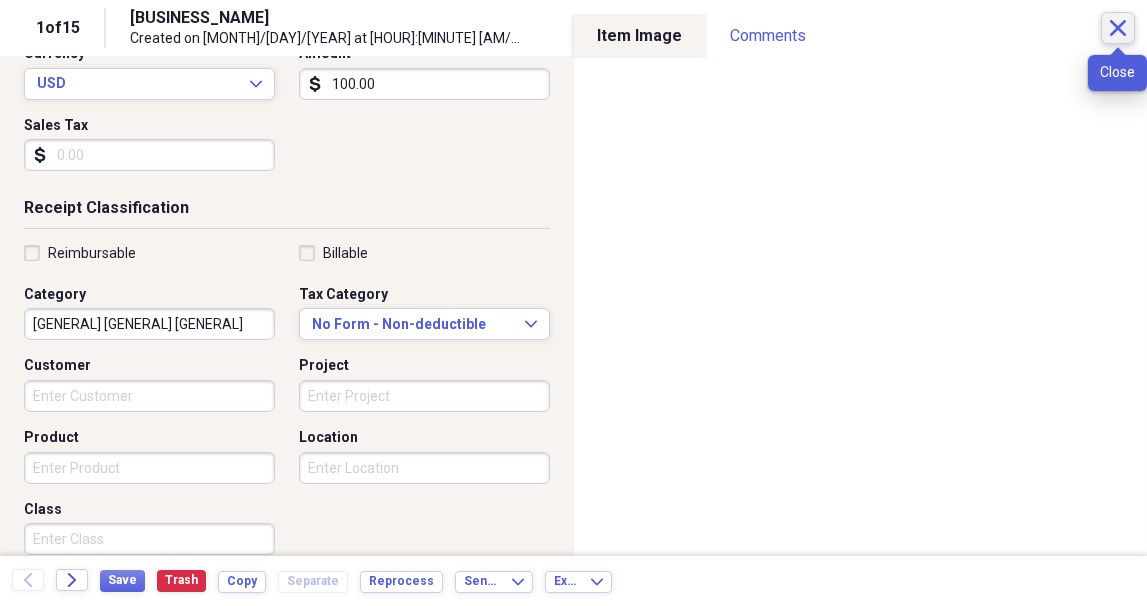 click on "Close" at bounding box center [1118, 28] 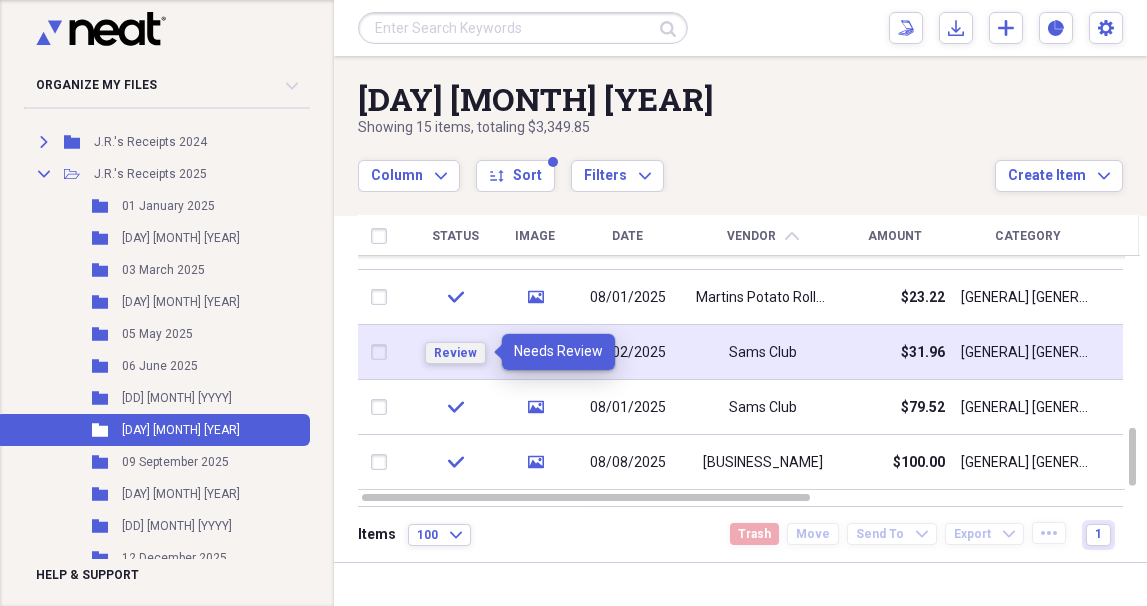 click on "Review" at bounding box center [455, 353] 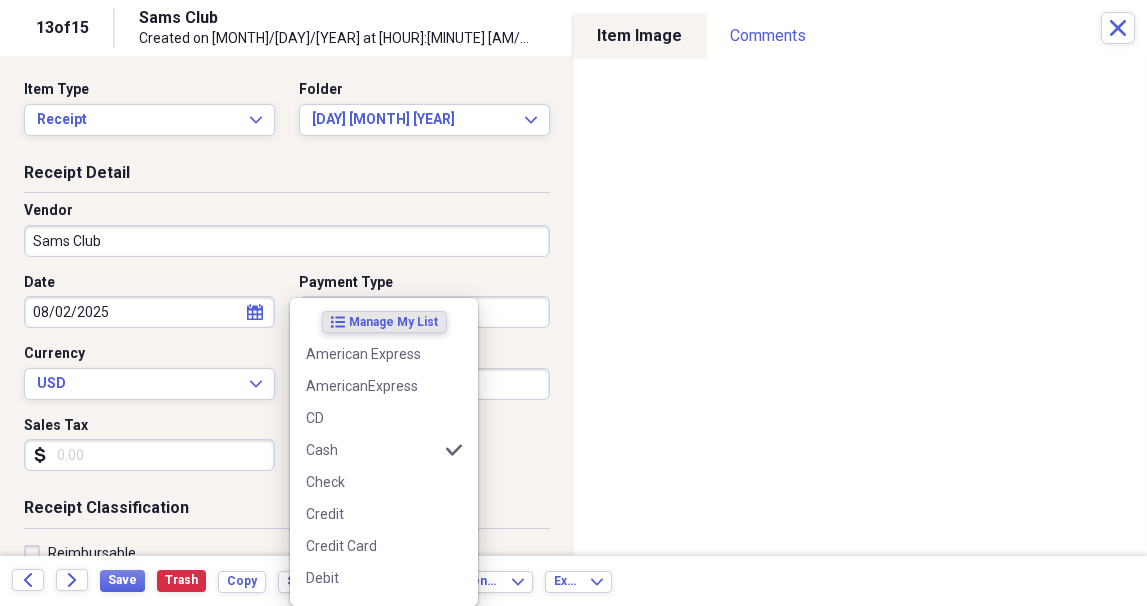 click on "Organize My Files 1 Collapse Unfiled Needs Review 1 Unfiled All Files Unfiled Unfiled Unfiled Saved Reports Collapse My Cabinet My Cabinet Add Folder Folder Contacts / Business Cards Add Folder Folder DESKTOP-IG6LJVH Add Folder Expand Folder Home Receipts Add Folder Expand Folder J.R.'s Documents Add Folder Expand Folder J.R.'s Receipts 2014 Add Folder Expand Folder J.R.'s Receipts 2015 Add Folder Expand Folder J.R.'s Receipts 2016 Add Folder Expand Folder J.R.'s Receipts 2017 Add Folder Expand Folder J.R.'s Receipts 2018 Add Folder Expand Folder J.R.'s Receipts 2019 Add Folder Expand Folder J.R.'s Receipts 2020 Add Folder Expand Folder J.R.'s Receipts 2021 Add Folder Expand Folder J.R.'s Receipts 2022 Add Folder Expand Folder J.R.'s Receipts 2023 Add Folder Expand Folder J.R.'s Receipts 2024 Add Folder Collapse Open Folder J.R.'s Receipts 2025 Add Folder Folder 01 January 2025 Add Folder Folder 02 February 2025 Add Folder Folder 03 March 2025 Add Folder Folder 04 April 2025 Add Folder Folder 05 May 2025 Scan" at bounding box center [573, 303] 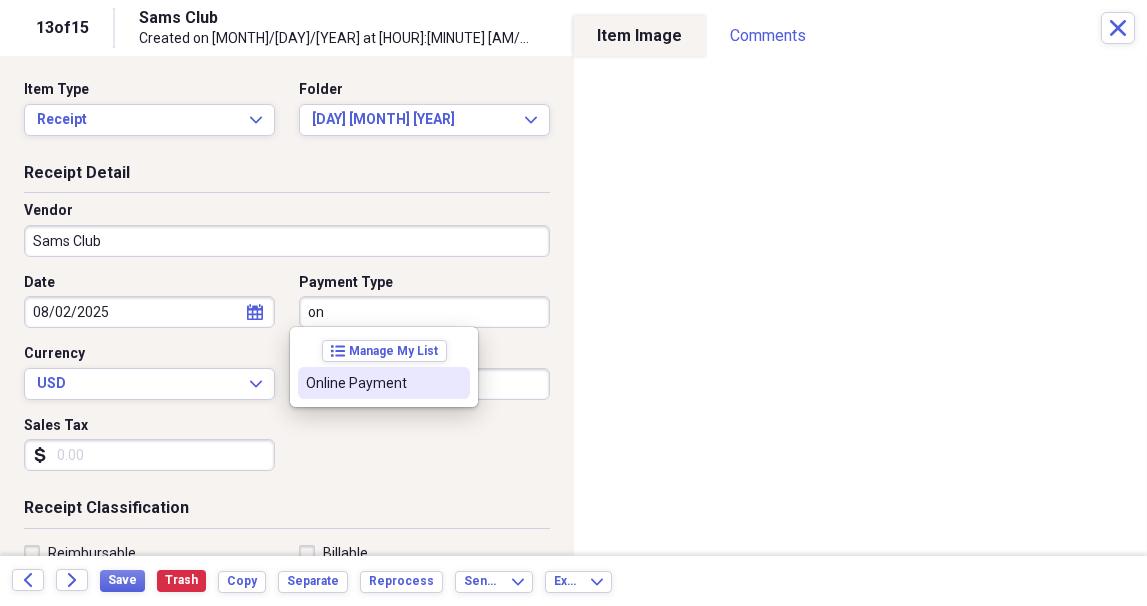 click on "Online Payment" at bounding box center [372, 383] 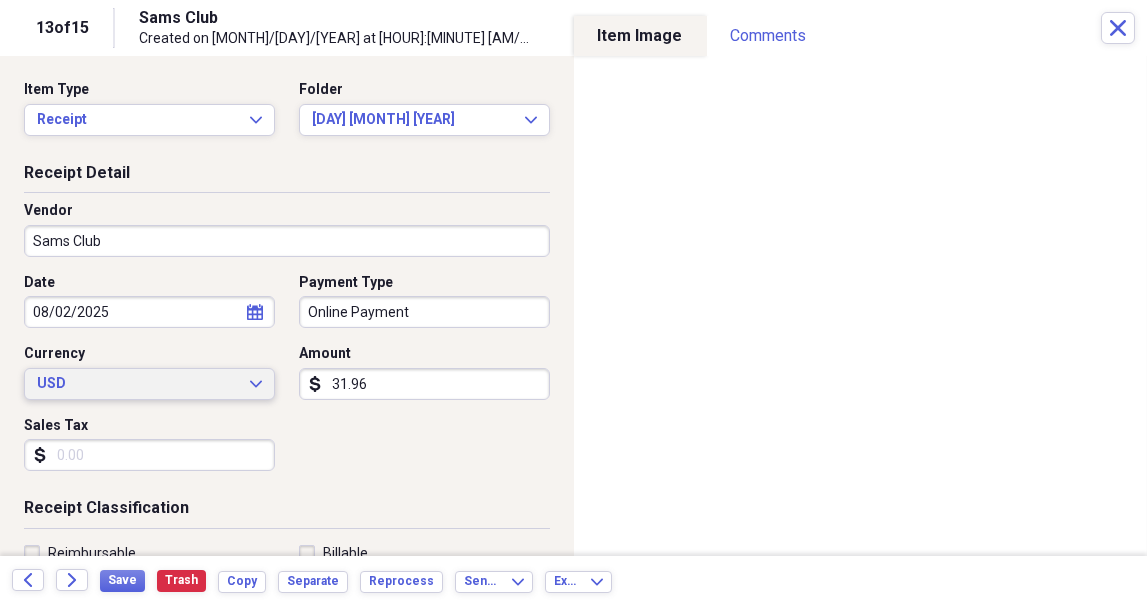type 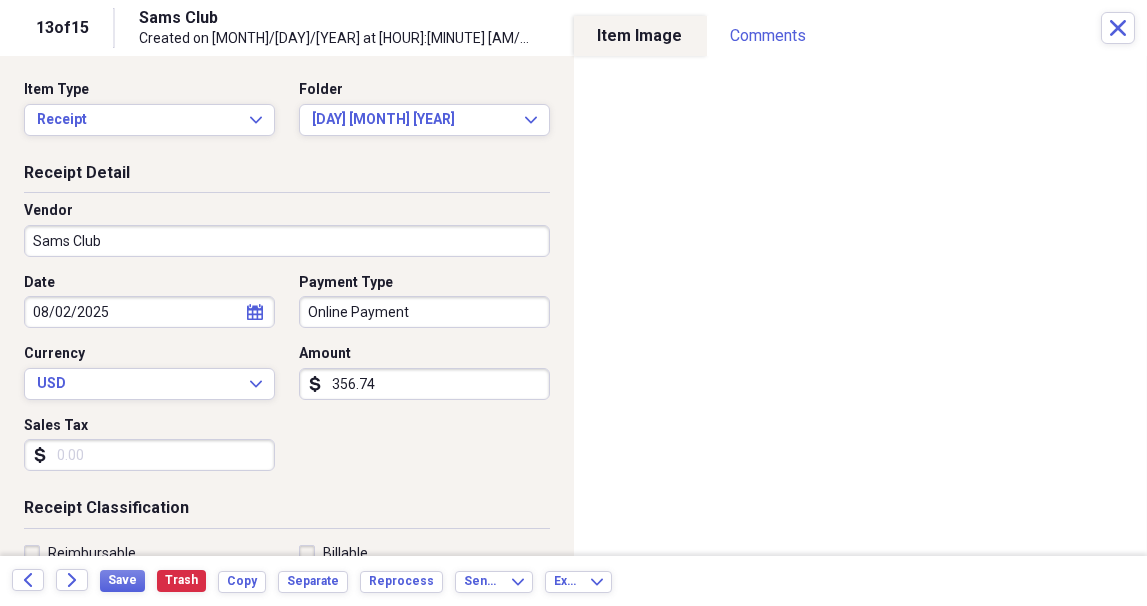 type on "356.74" 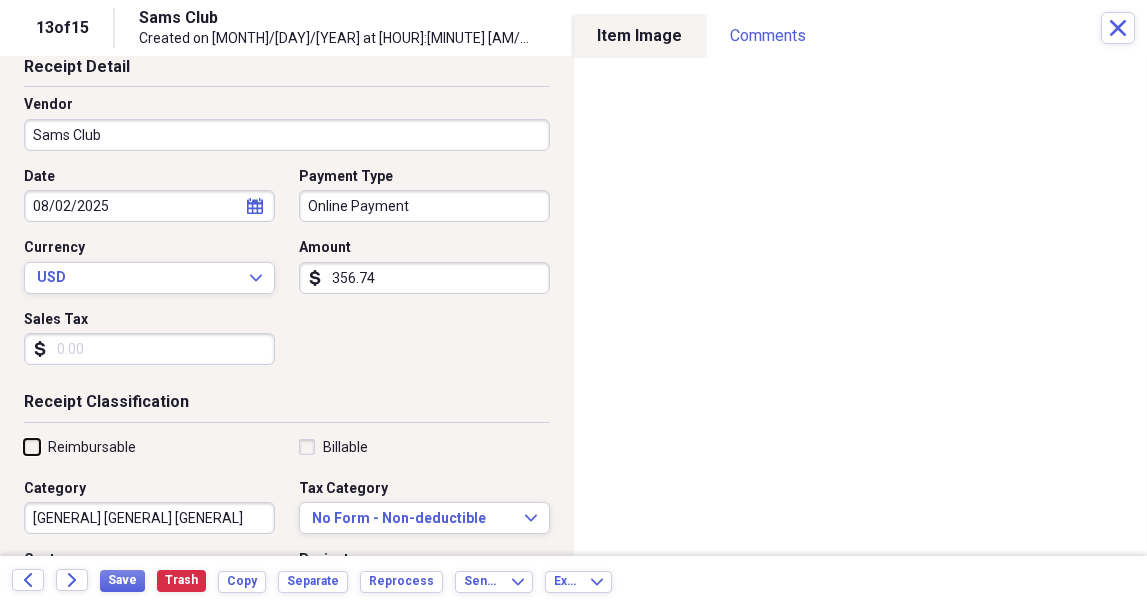 scroll, scrollTop: 199, scrollLeft: 0, axis: vertical 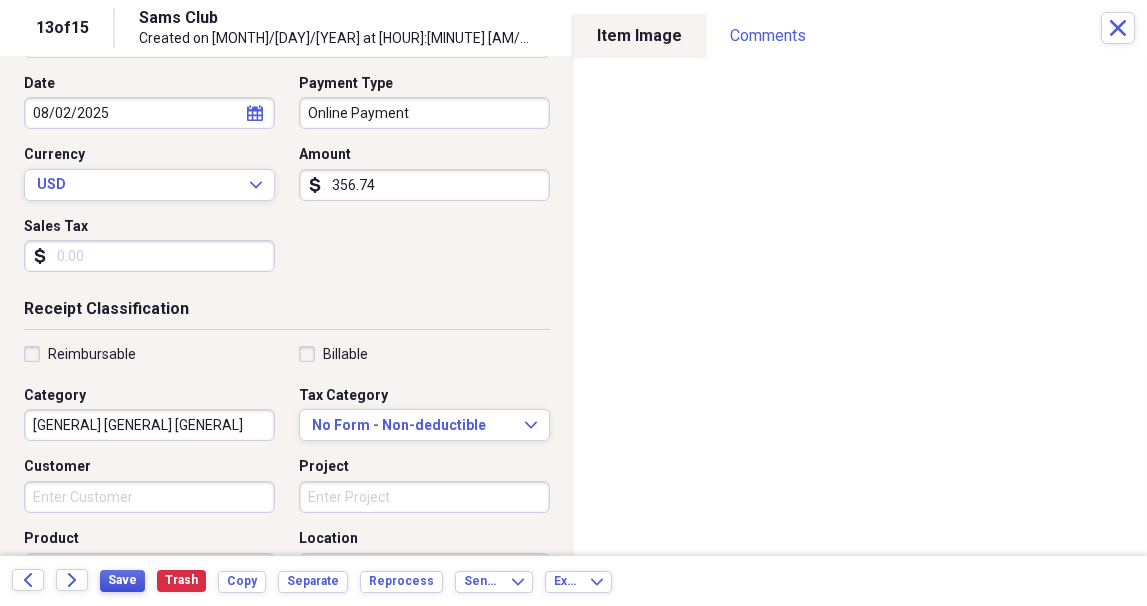 click on "Save" at bounding box center (122, 580) 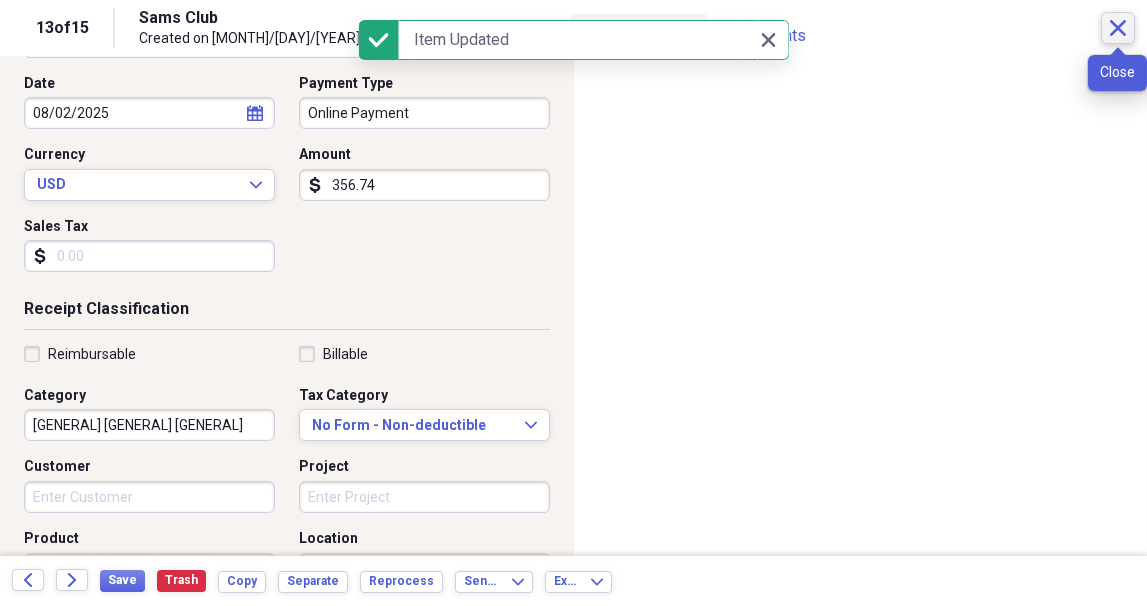 click on "Close" 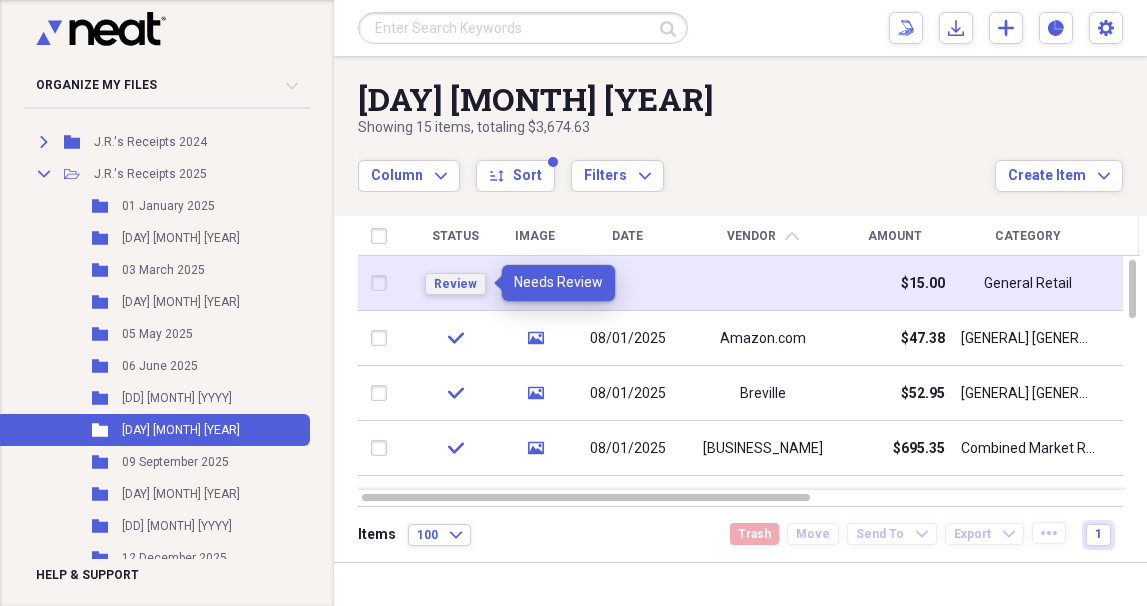 click on "Review" at bounding box center [455, 284] 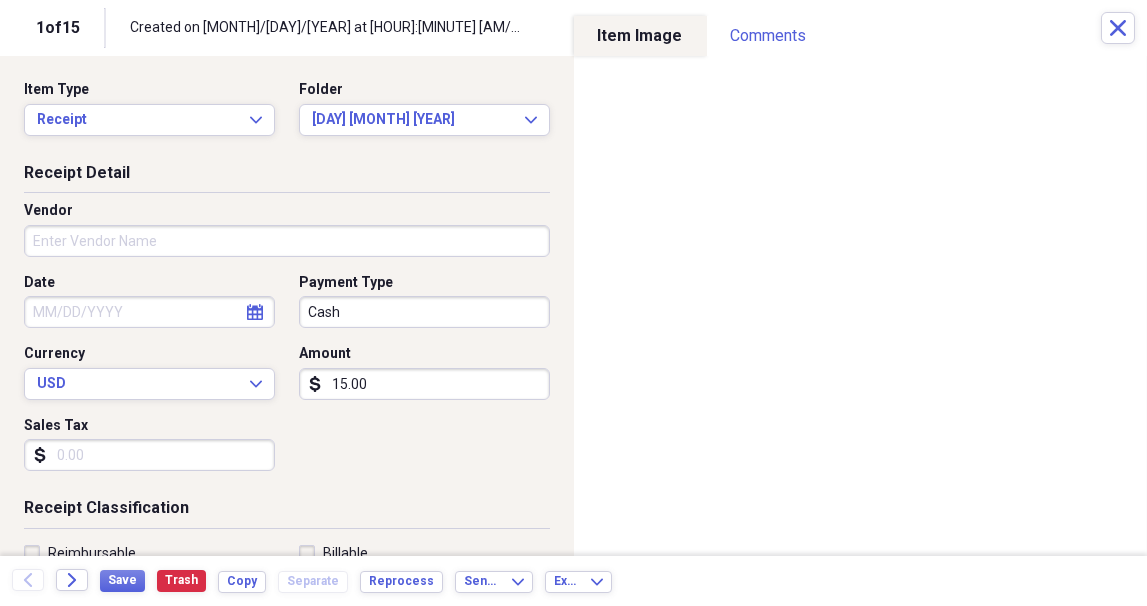 click on "Vendor" at bounding box center [287, 241] 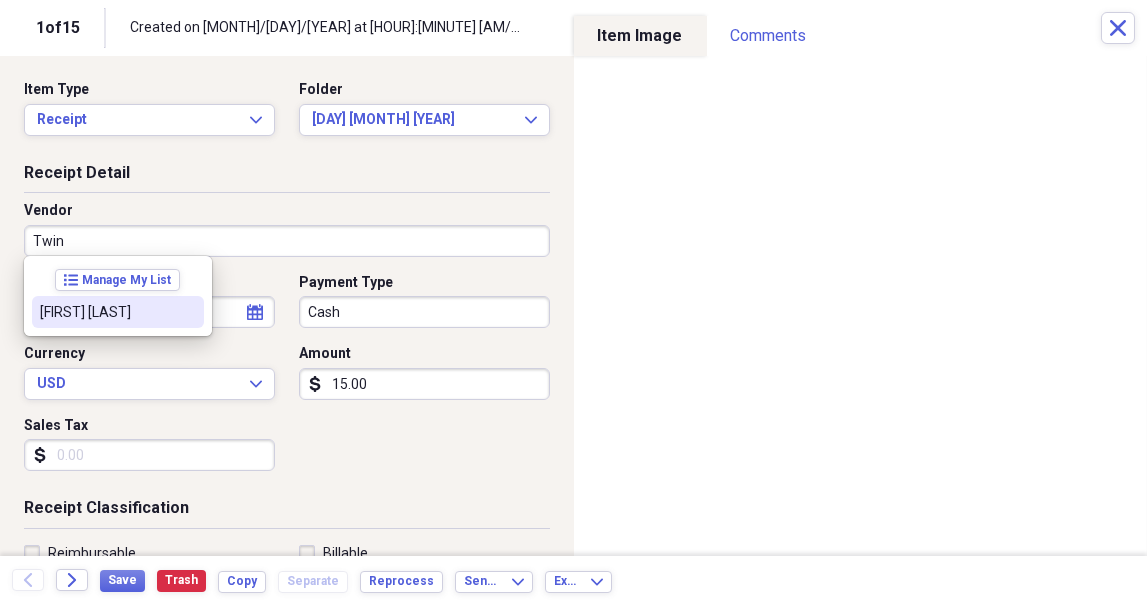 click on "[FIRST] [LAST]" at bounding box center (118, 312) 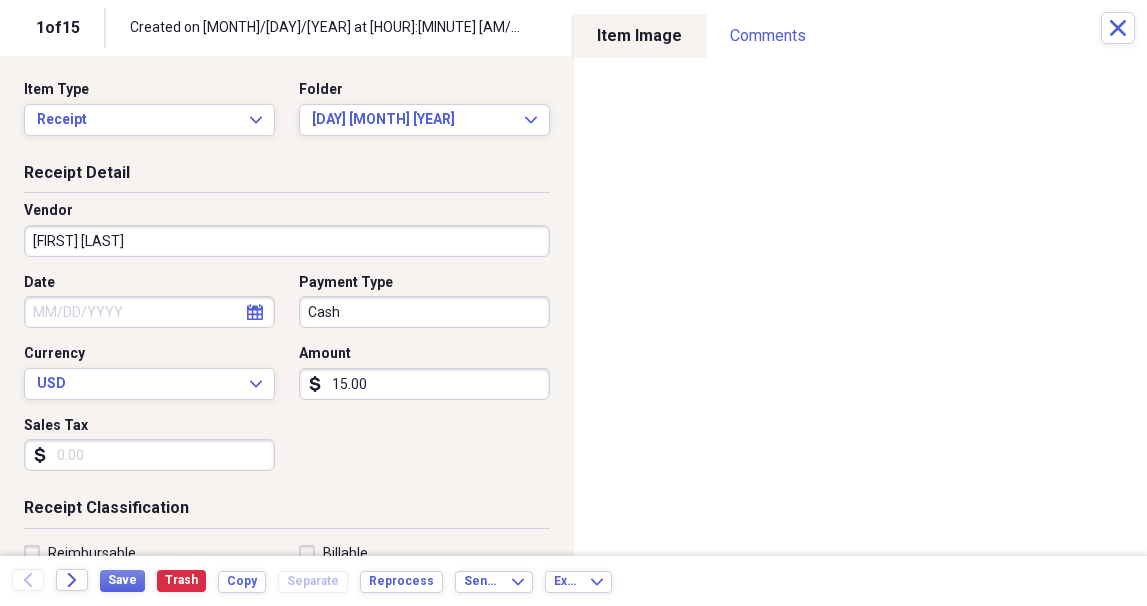 type on "[GENERAL] [GENERAL] [GENERAL]" 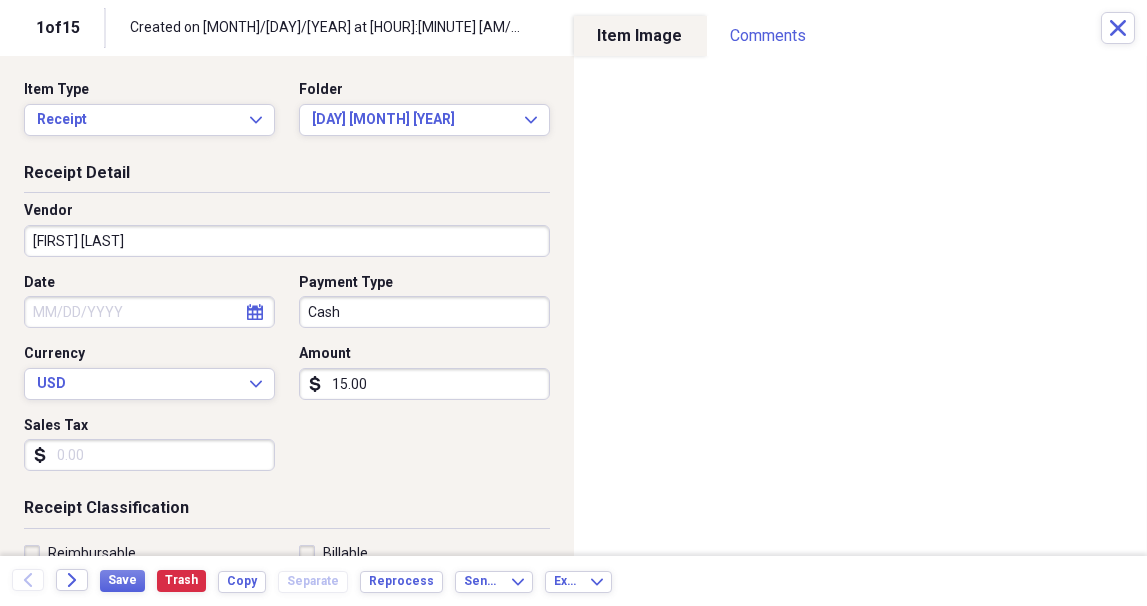 select on "7" 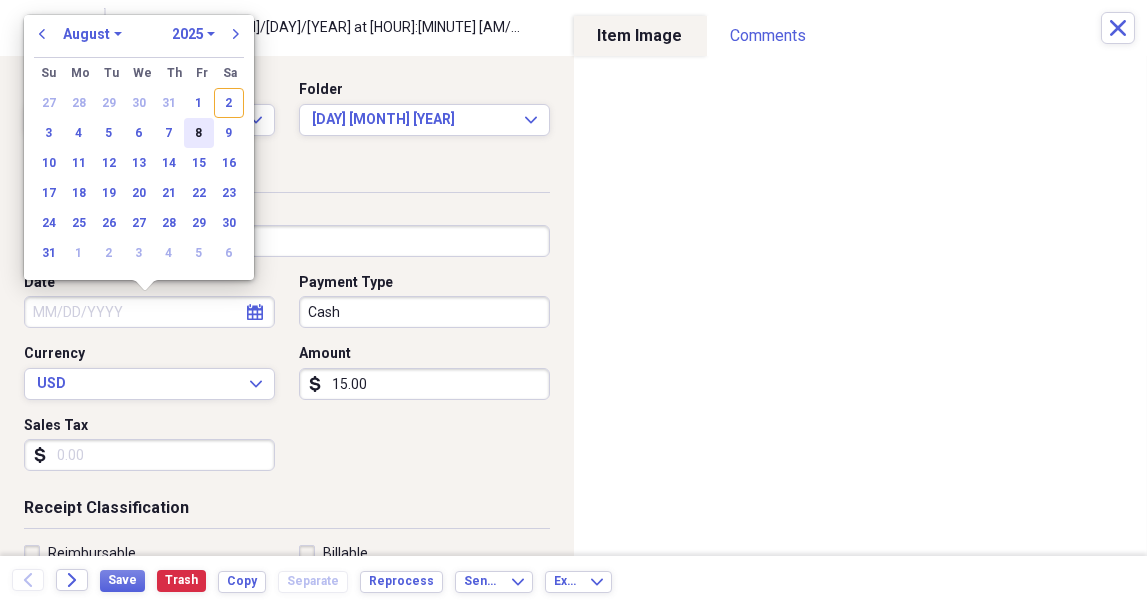 click on "8" at bounding box center (199, 133) 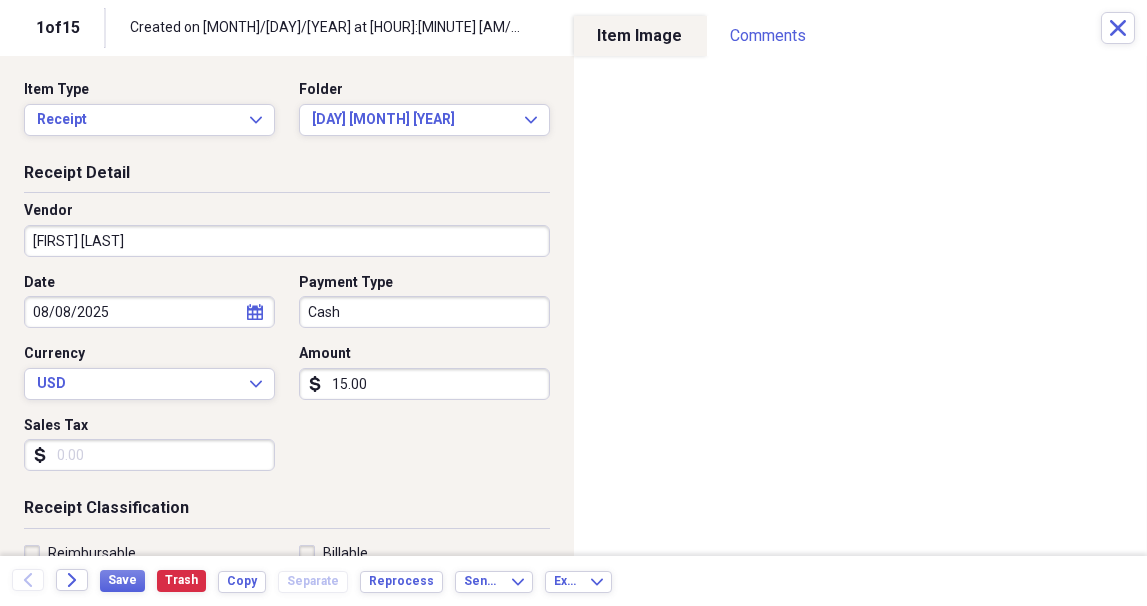 click on "Organize My Files 1 Collapse Unfiled Needs Review 1 Unfiled All Files Unfiled Unfiled Unfiled Saved Reports Collapse My Cabinet My Cabinet Add Folder Folder Contacts / Business Cards Add Folder Folder DESKTOP-IG6LJVH Add Folder Expand Folder Home Receipts Add Folder Expand Folder J.R.'s Documents Add Folder Expand Folder J.R.'s Receipts 2014 Add Folder Expand Folder J.R.'s Receipts 2015 Add Folder Expand Folder J.R.'s Receipts 2016 Add Folder Expand Folder J.R.'s Receipts 2017 Add Folder Expand Folder J.R.'s Receipts 2018 Add Folder Expand Folder J.R.'s Receipts 2019 Add Folder Expand Folder J.R.'s Receipts 2020 Add Folder Expand Folder J.R.'s Receipts 2021 Add Folder Expand Folder J.R.'s Receipts 2022 Add Folder Expand Folder J.R.'s Receipts 2023 Add Folder Expand Folder J.R.'s Receipts 2024 Add Folder Collapse Open Folder J.R.'s Receipts 2025 Add Folder Folder 01 January 2025 Add Folder Folder 02 February 2025 Add Folder Folder 03 March 2025 Add Folder Folder 04 April 2025 Add Folder Folder 05 May 2025 Folder 1" at bounding box center (573, 303) 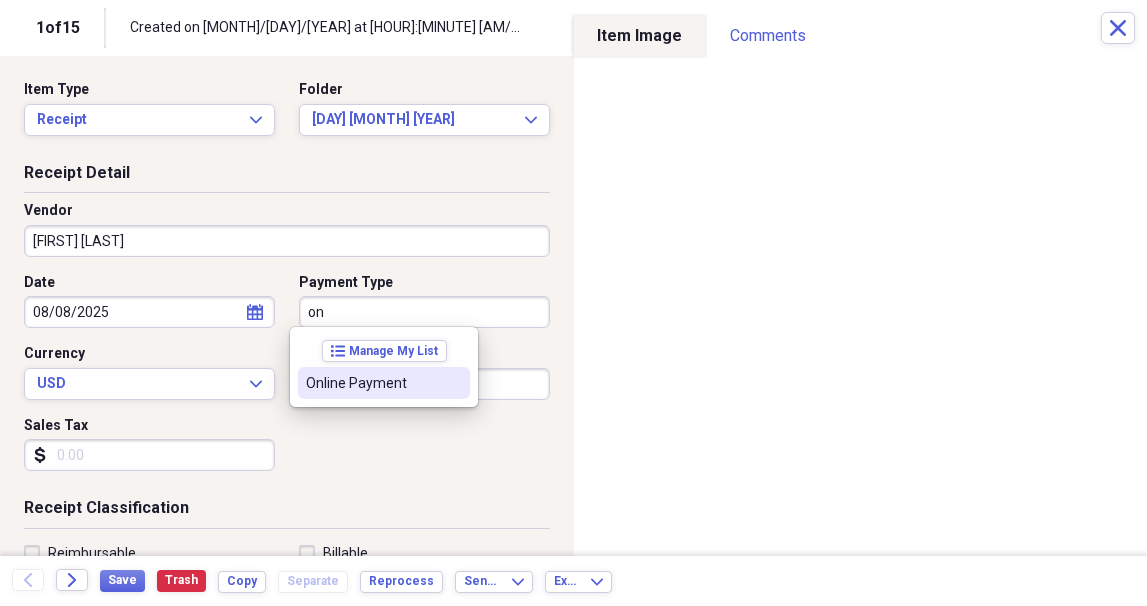 click on "Online Payment" at bounding box center (372, 383) 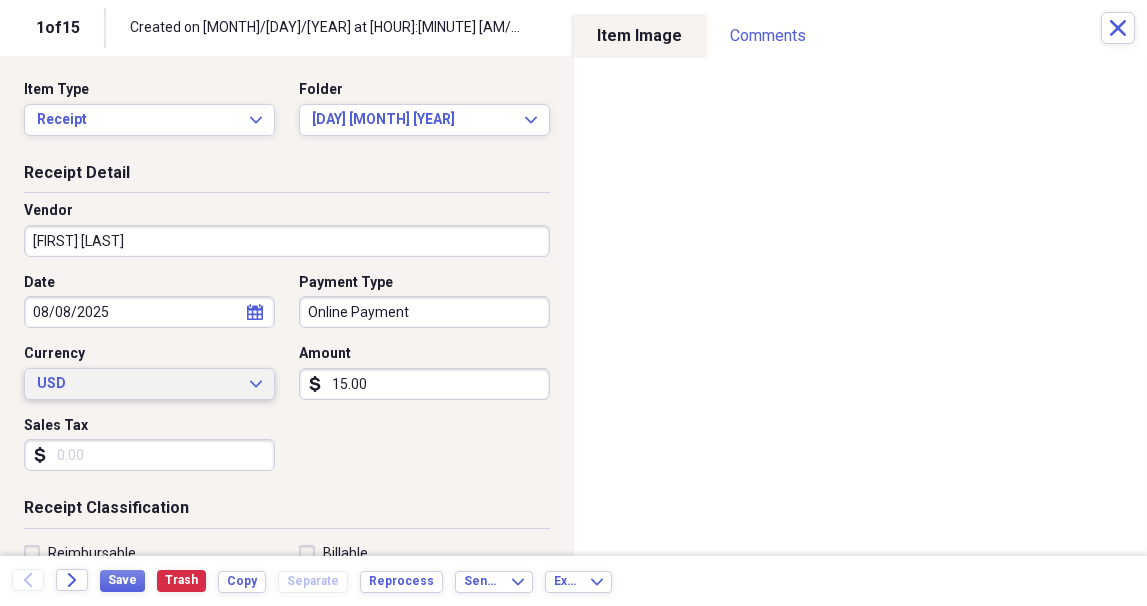 type 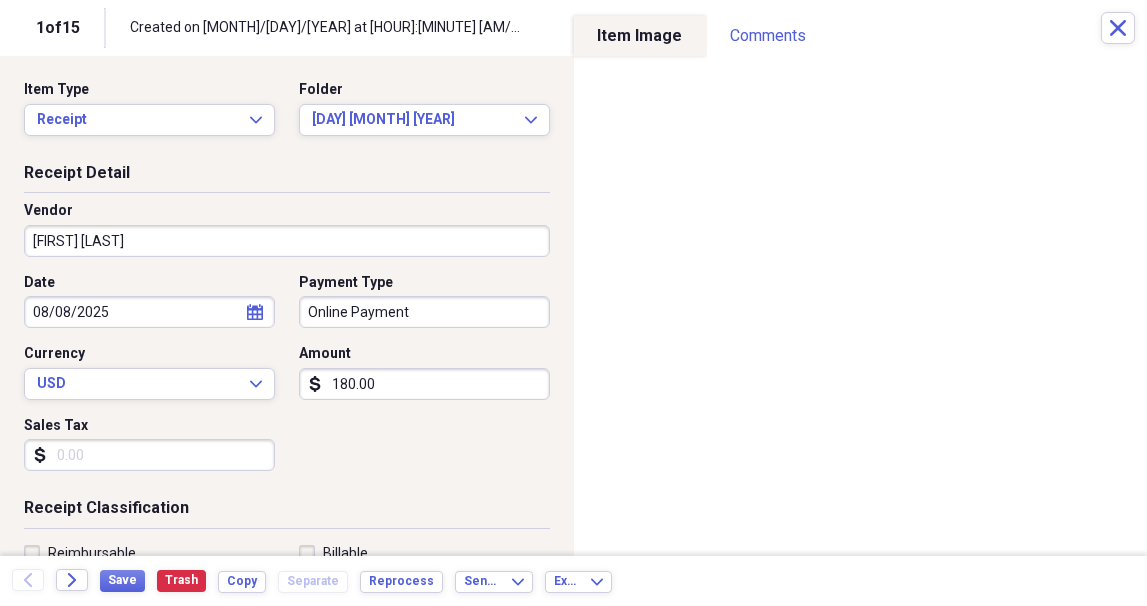 type on "180.00" 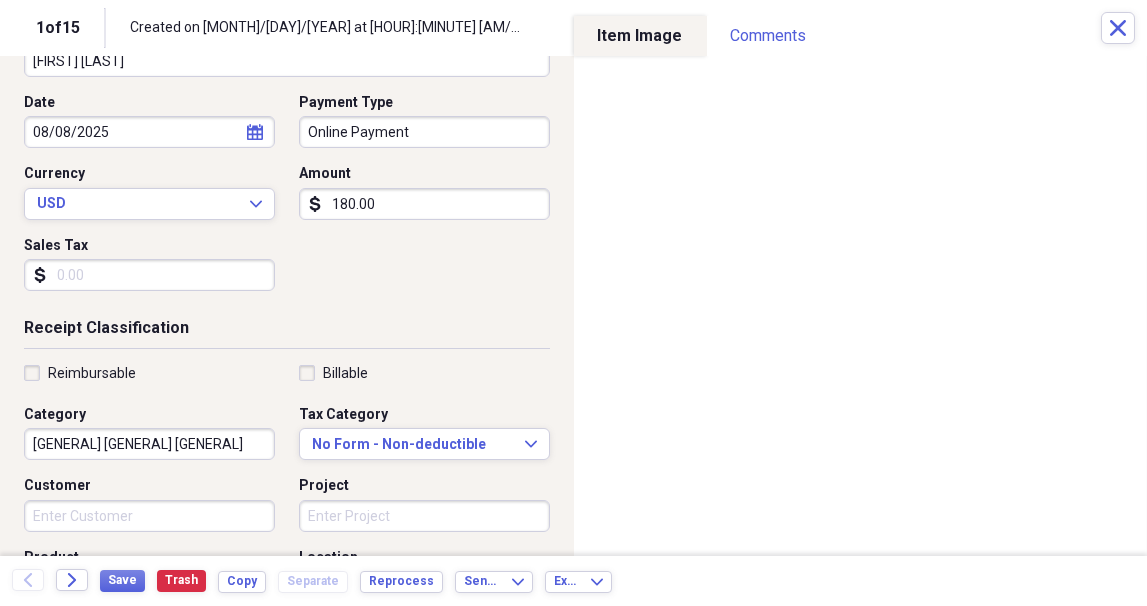 scroll, scrollTop: 199, scrollLeft: 0, axis: vertical 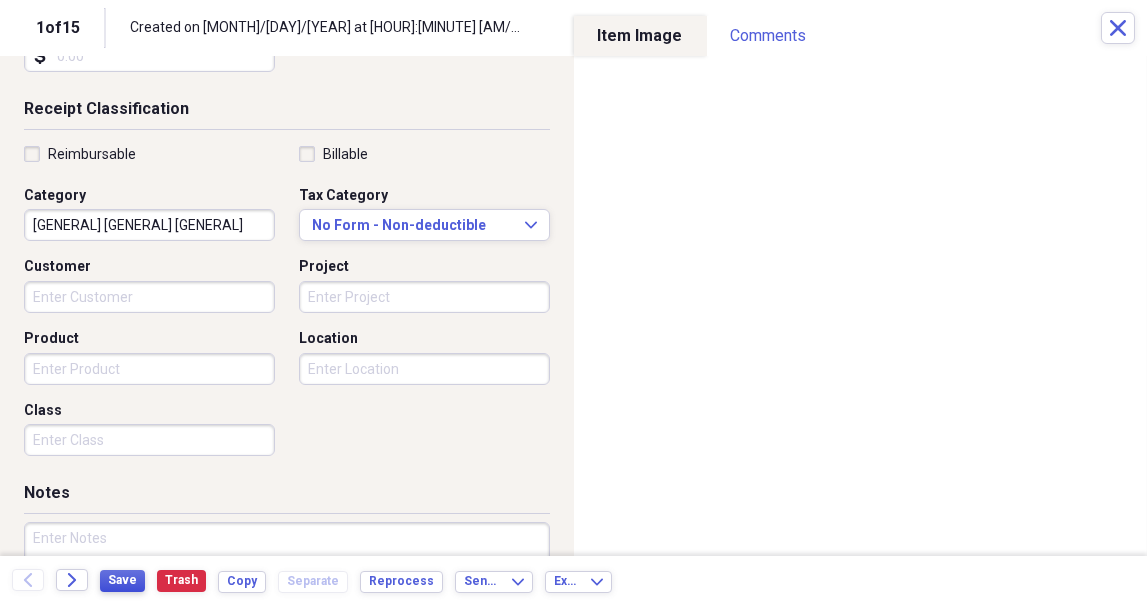 click on "Save" at bounding box center [122, 580] 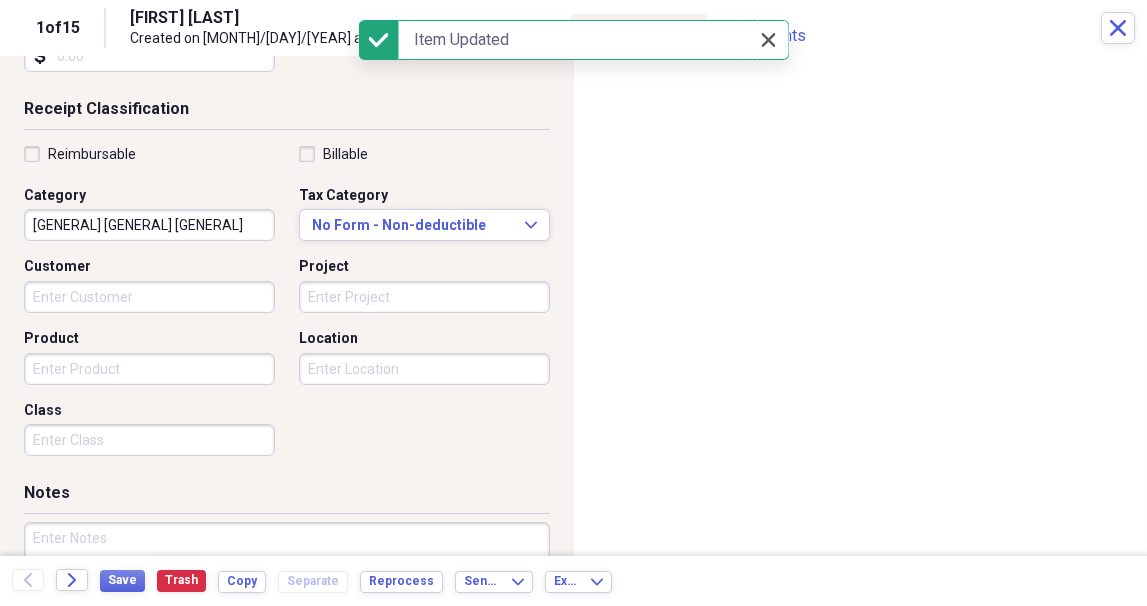 click 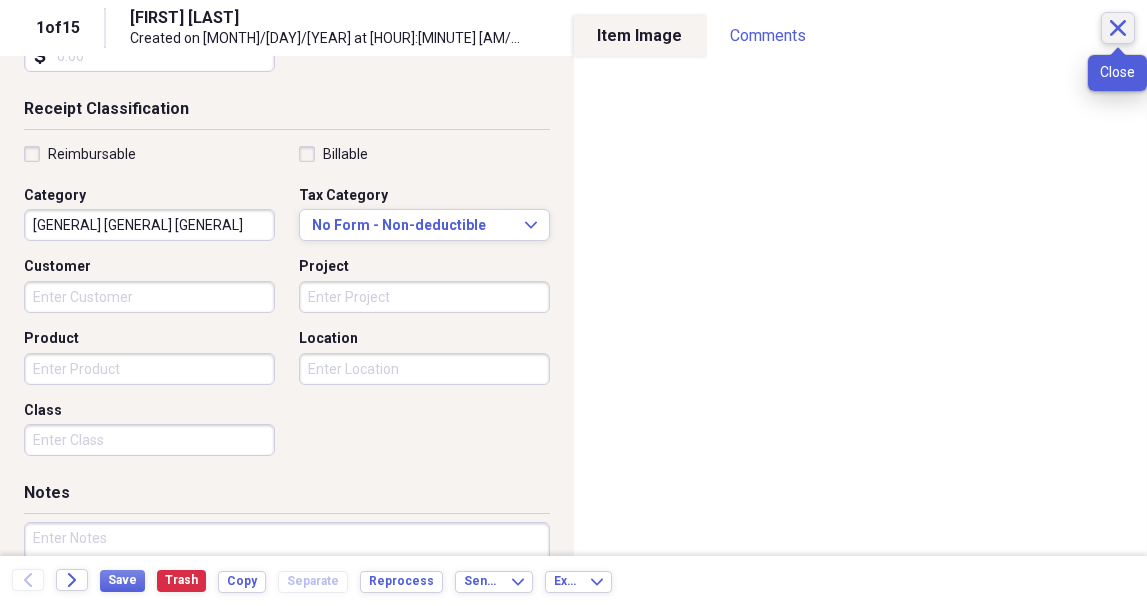 click on "Close" at bounding box center [1118, 28] 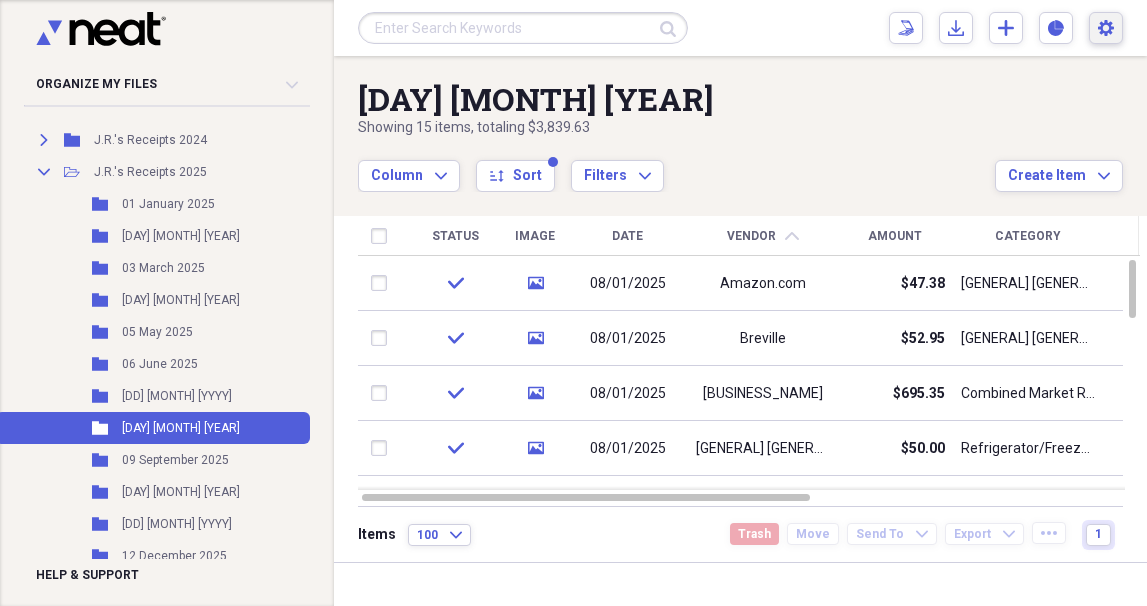 click on "Settings" 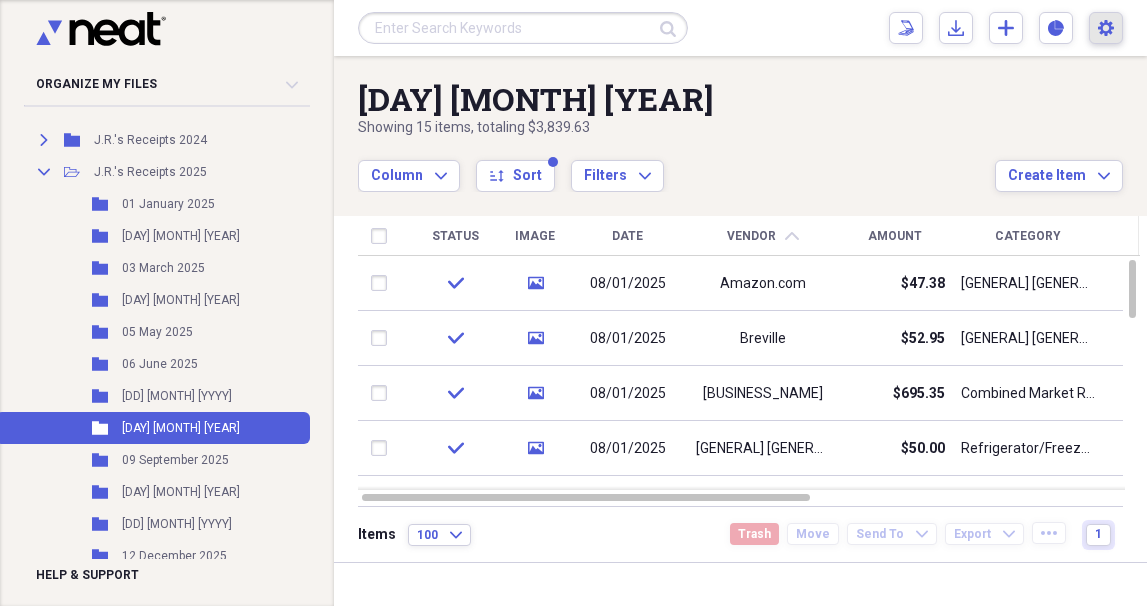 click on "Settings" 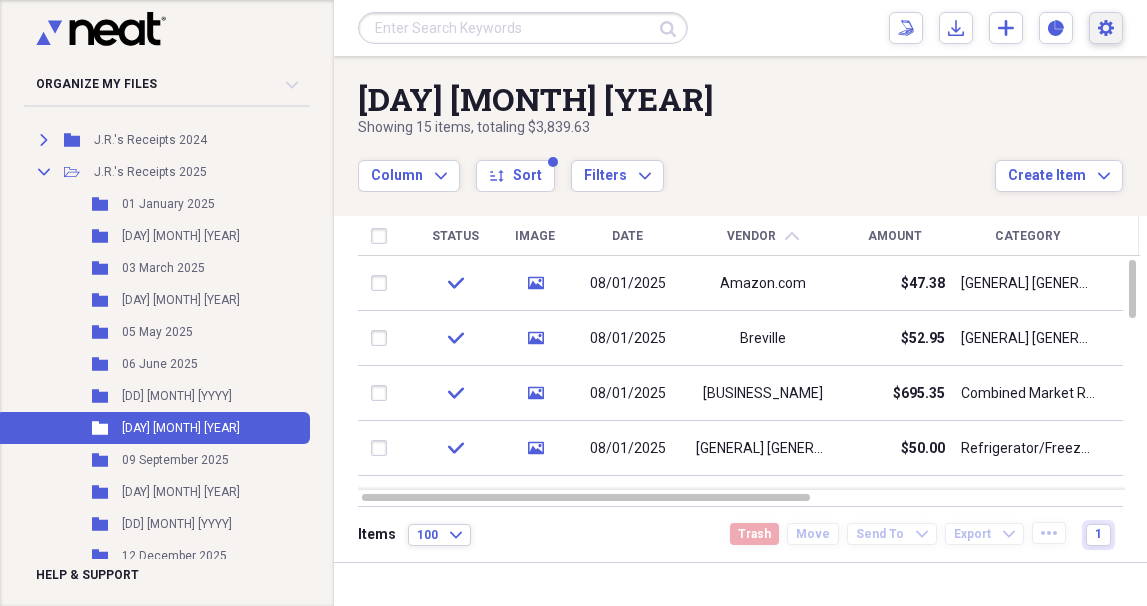 click 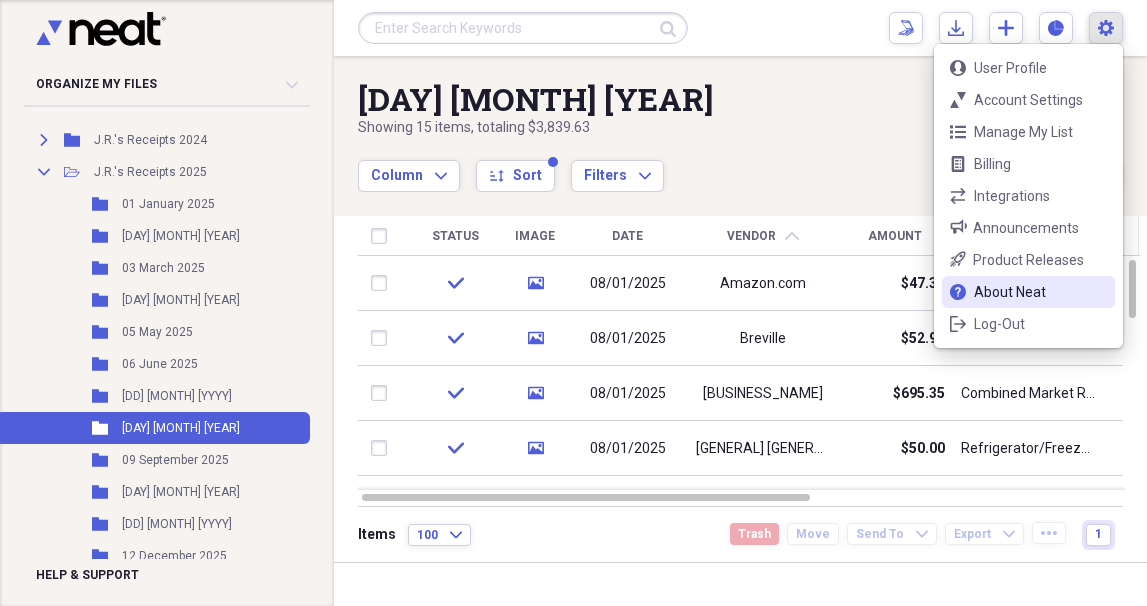 click on "About Neat" at bounding box center [1028, 292] 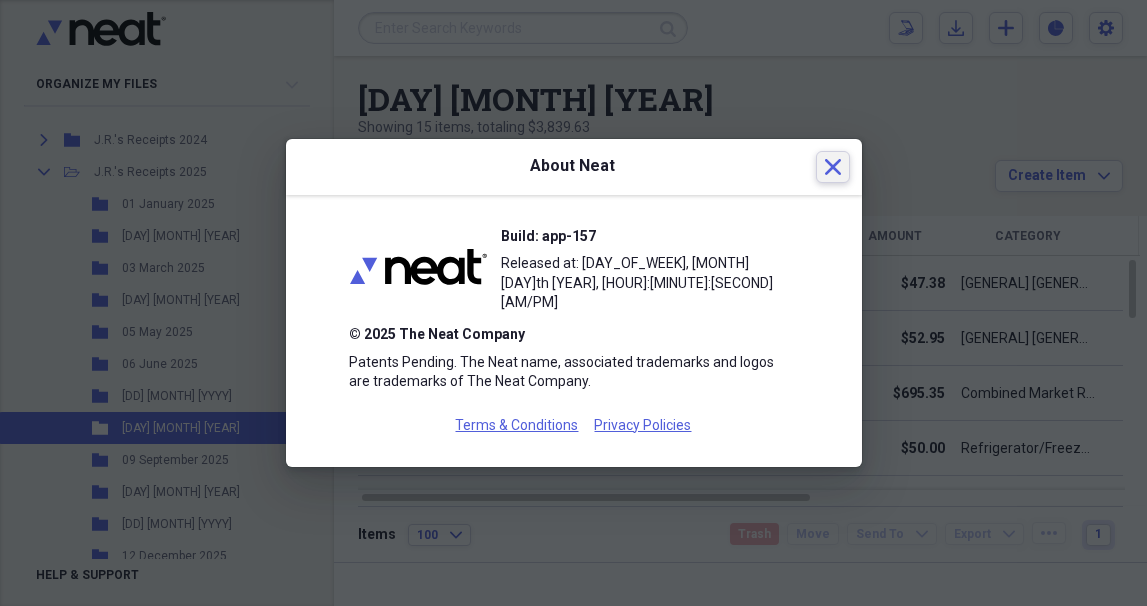 click on "Close" 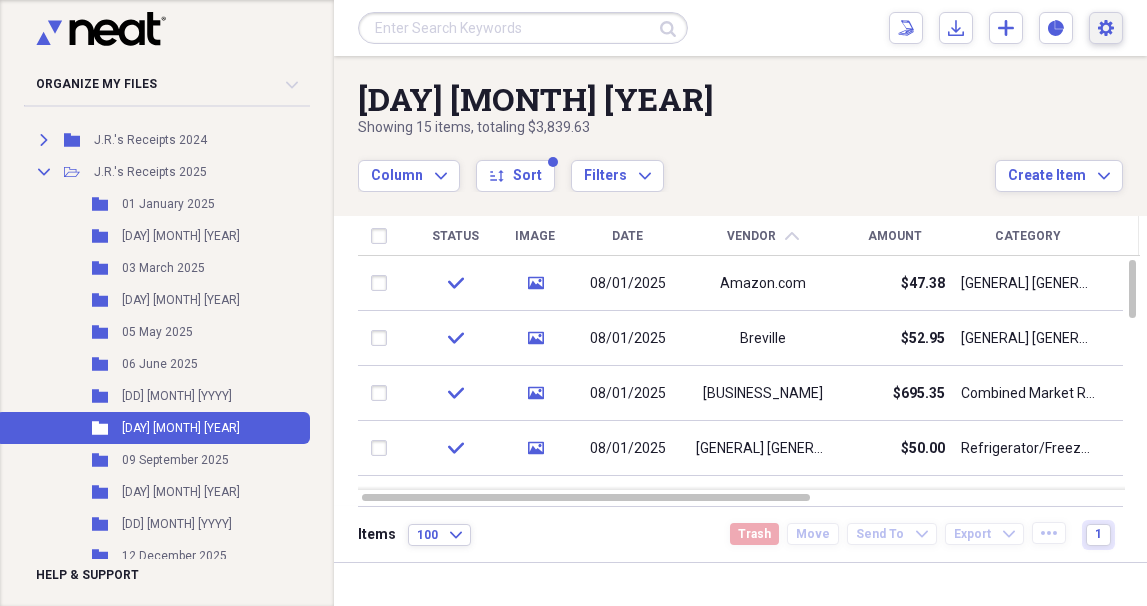 click on "Settings" 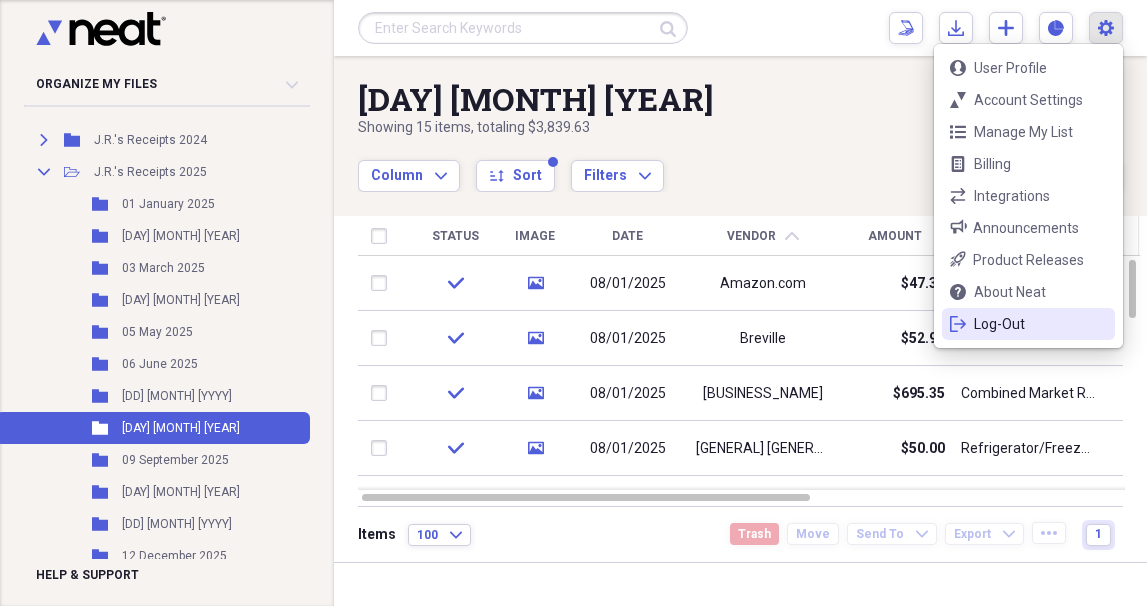 click on "Log-Out" at bounding box center (1028, 324) 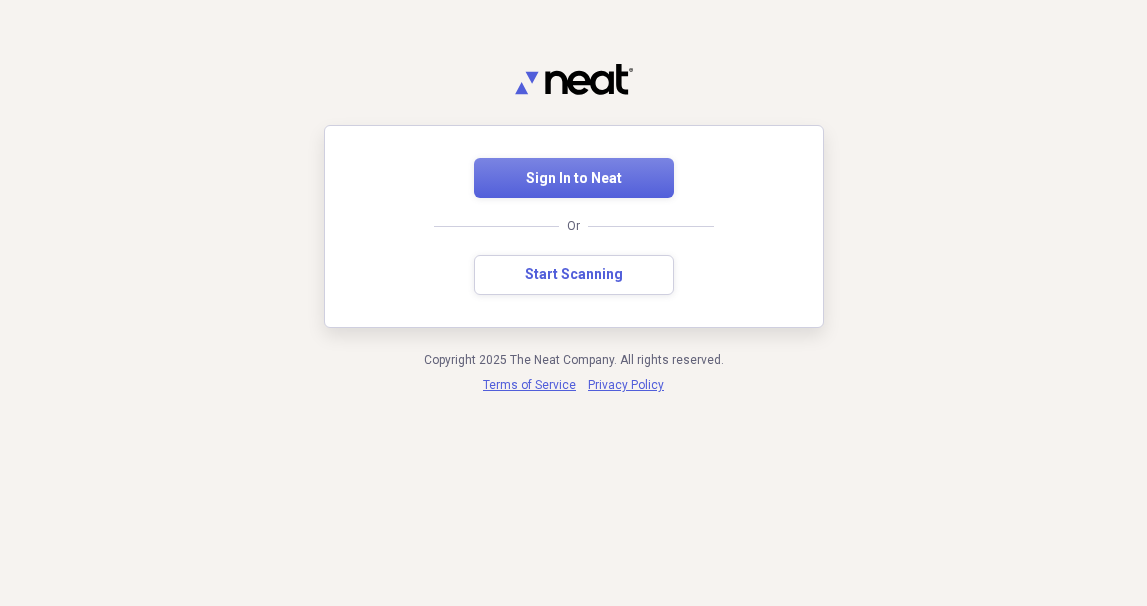 scroll, scrollTop: 0, scrollLeft: 0, axis: both 